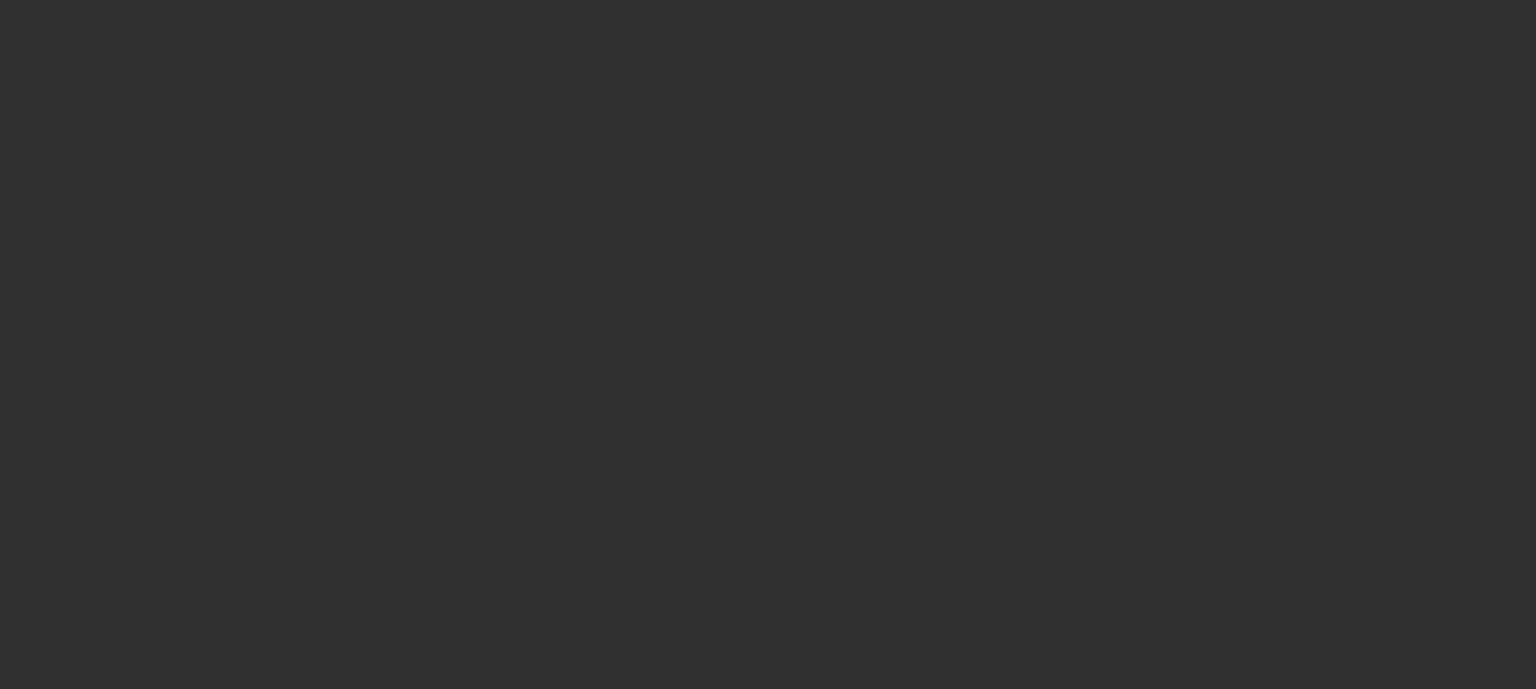 scroll, scrollTop: 0, scrollLeft: 0, axis: both 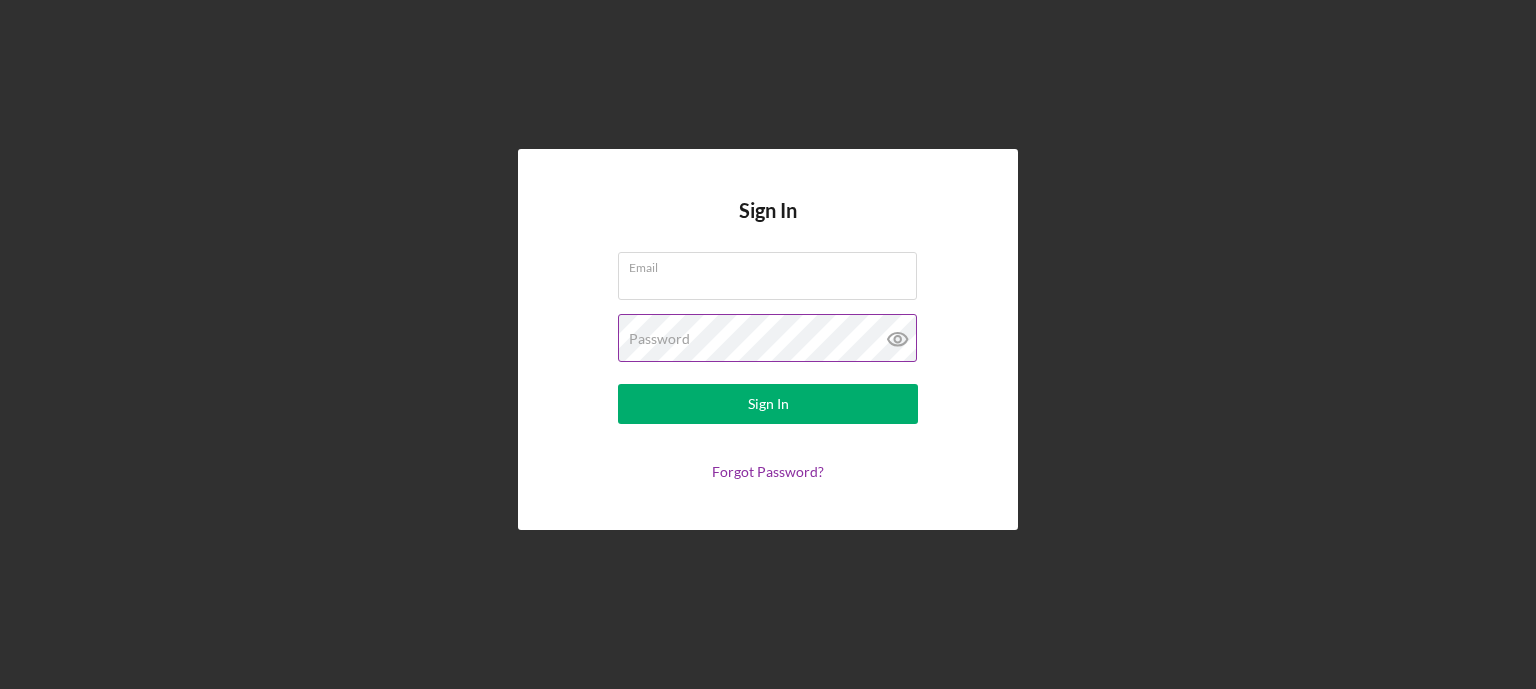 type on "[EMAIL]" 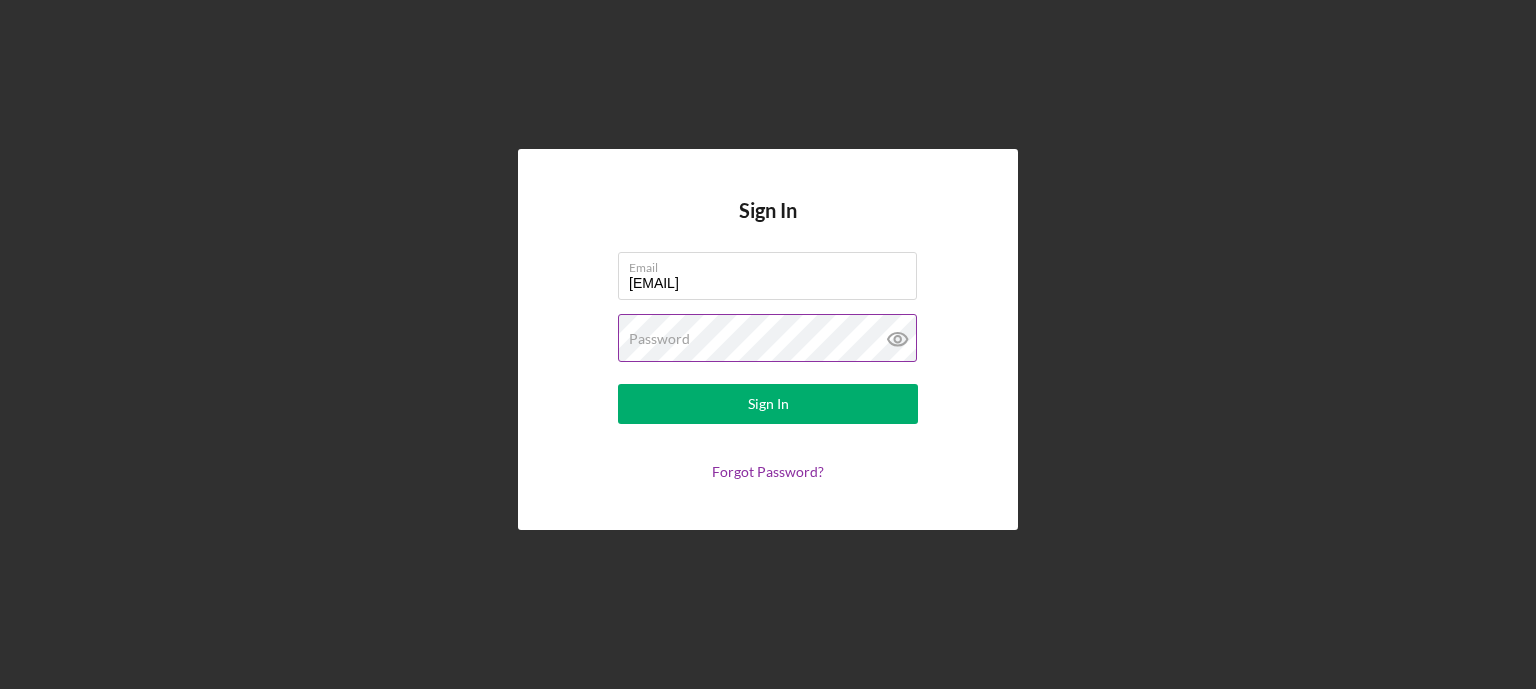 click 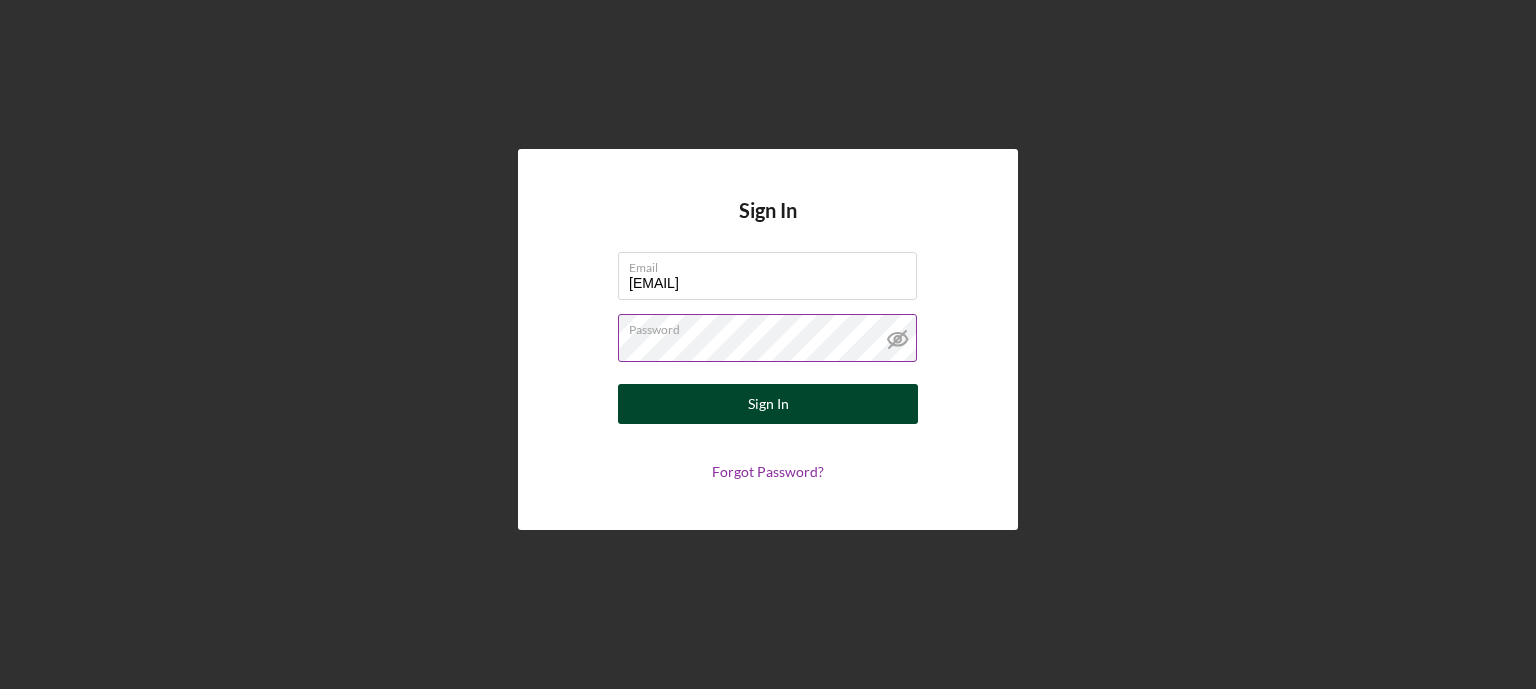 click on "Sign In" at bounding box center (768, 404) 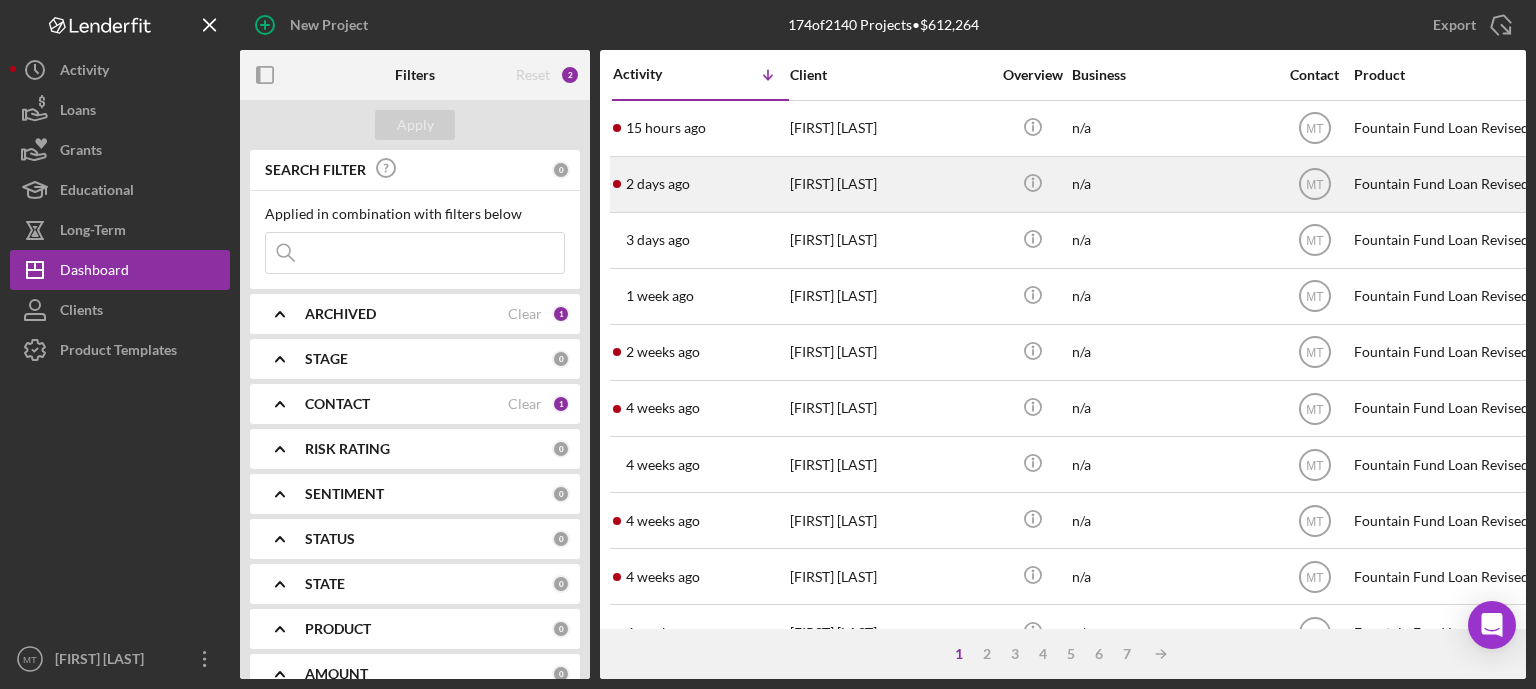 click on "[FIRST] [LAST]" at bounding box center [890, 184] 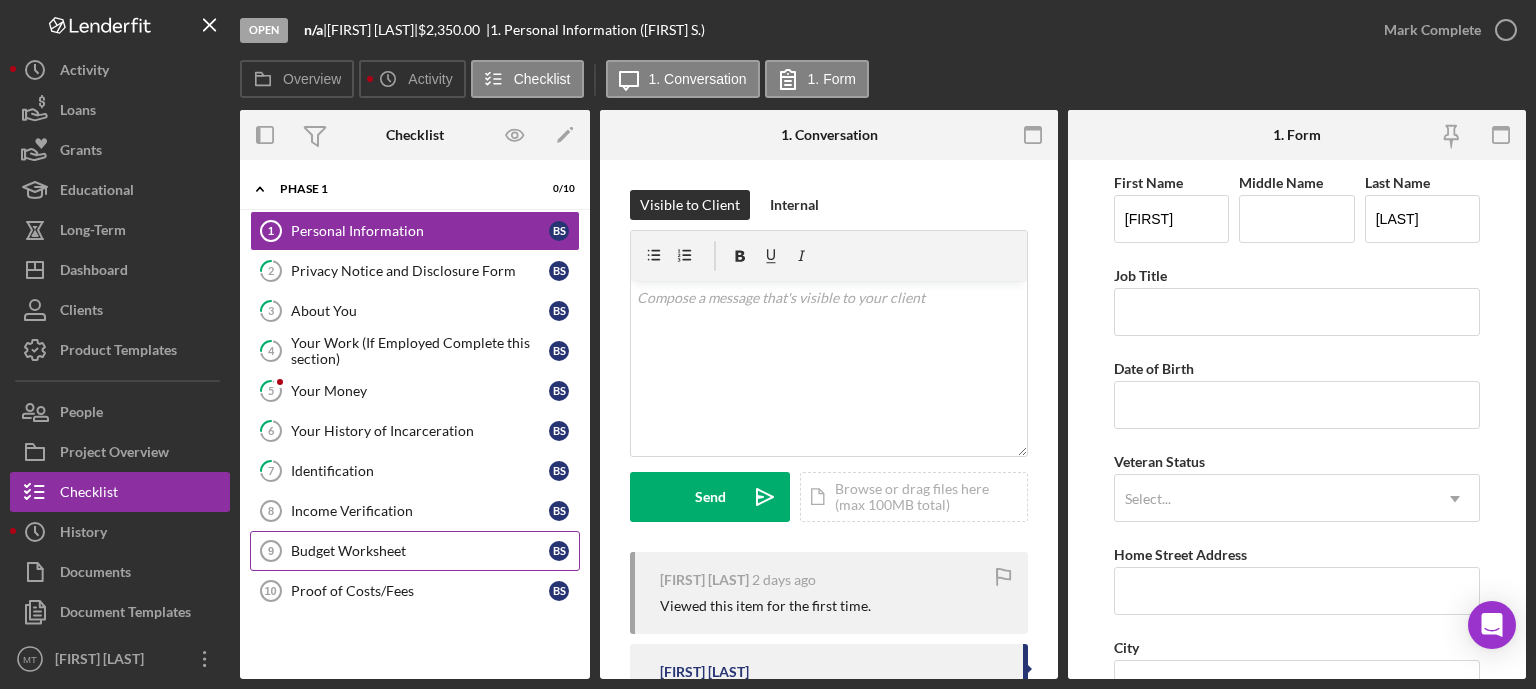 click on "Budget Worksheet" at bounding box center [420, 551] 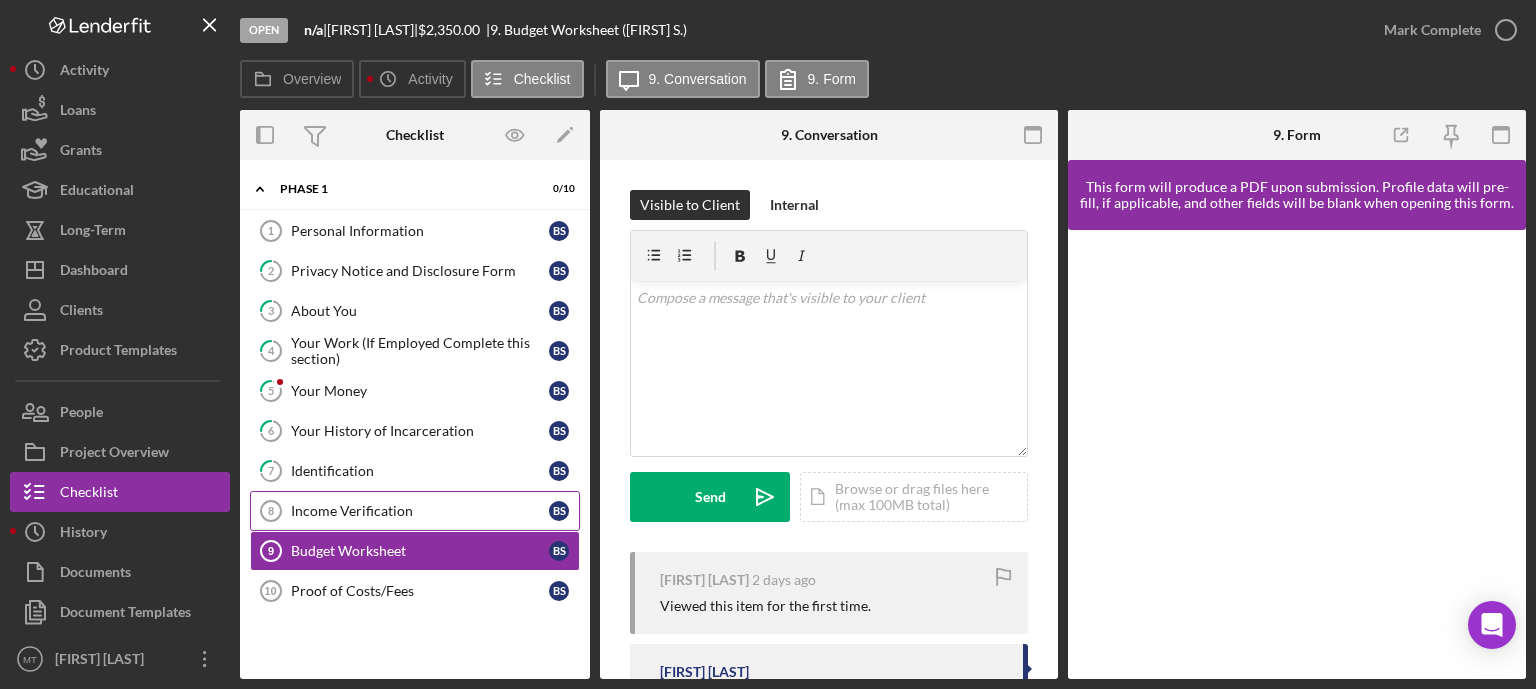 click on "Income Verification  8 Income Verification  B S" at bounding box center [415, 511] 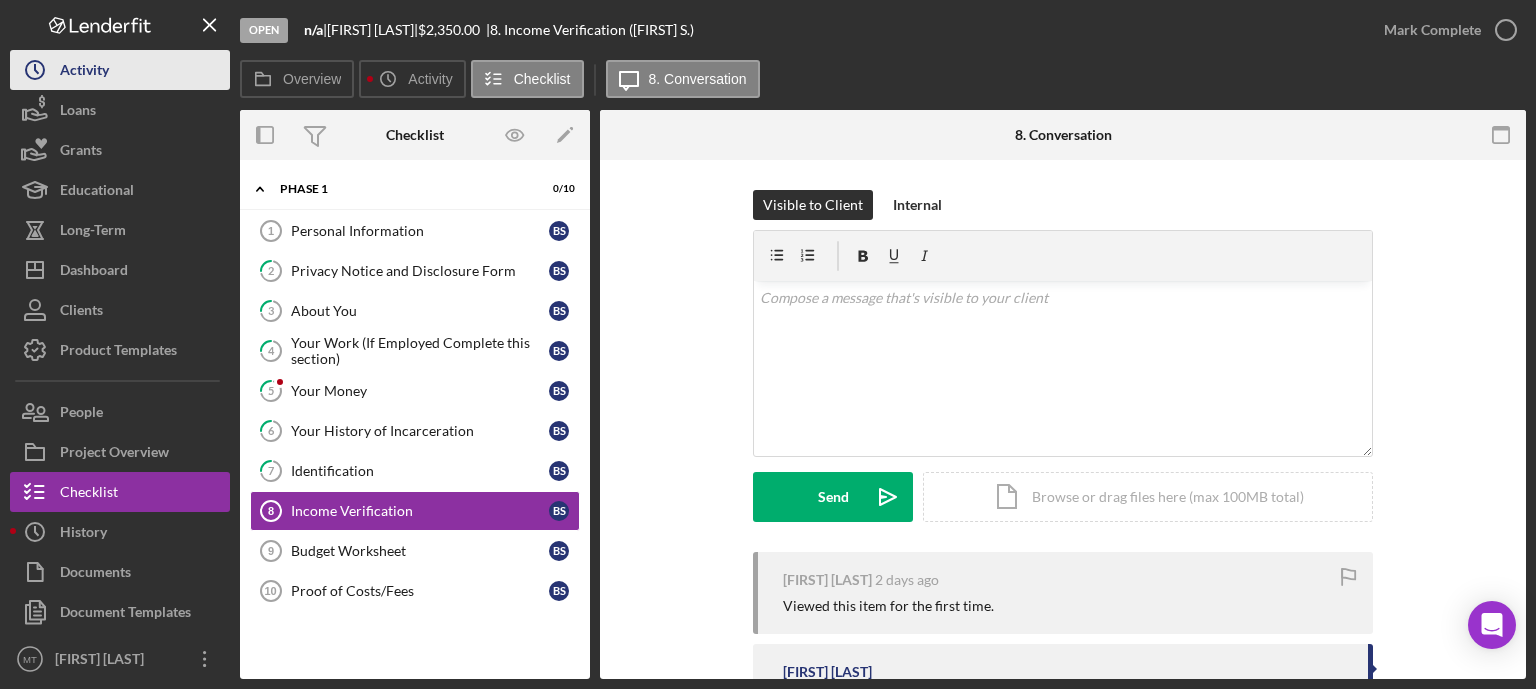 click on "Icon/History Activity" at bounding box center (120, 70) 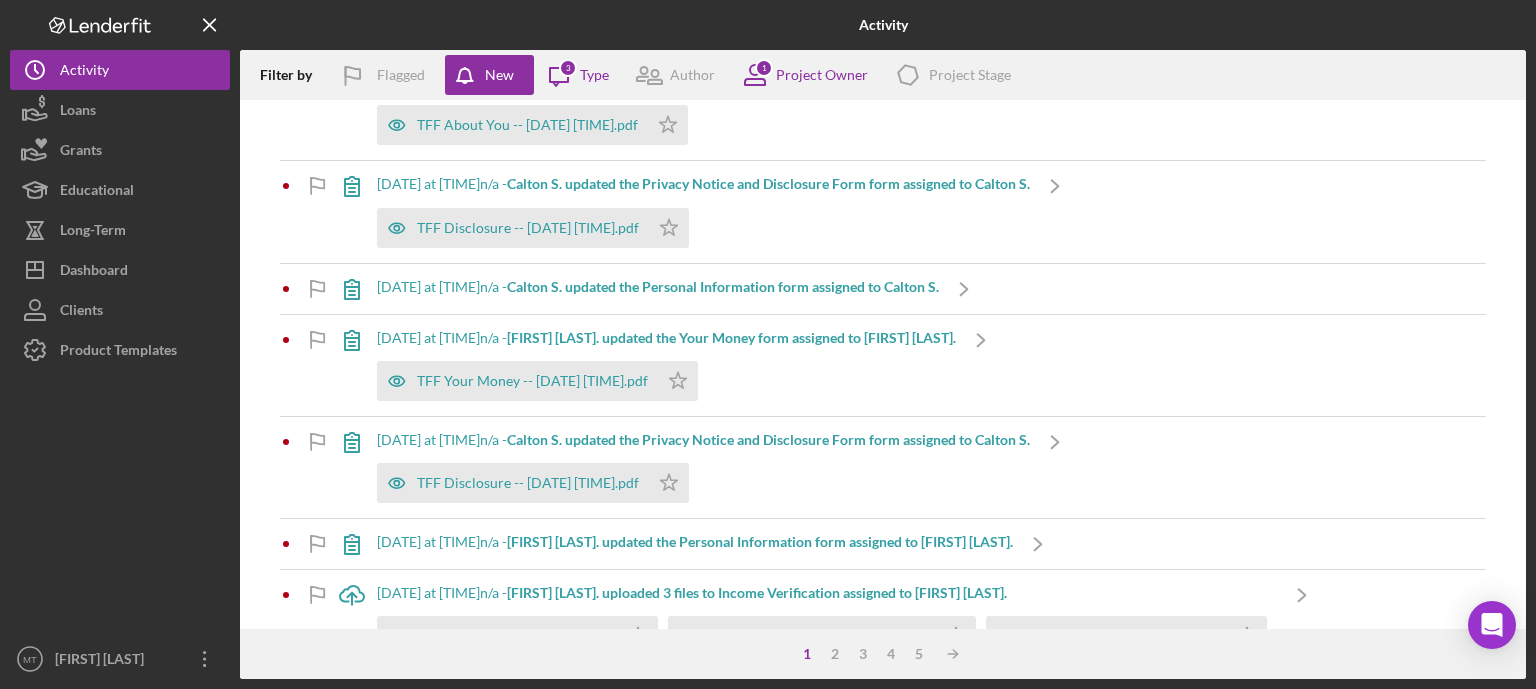 scroll, scrollTop: 441, scrollLeft: 0, axis: vertical 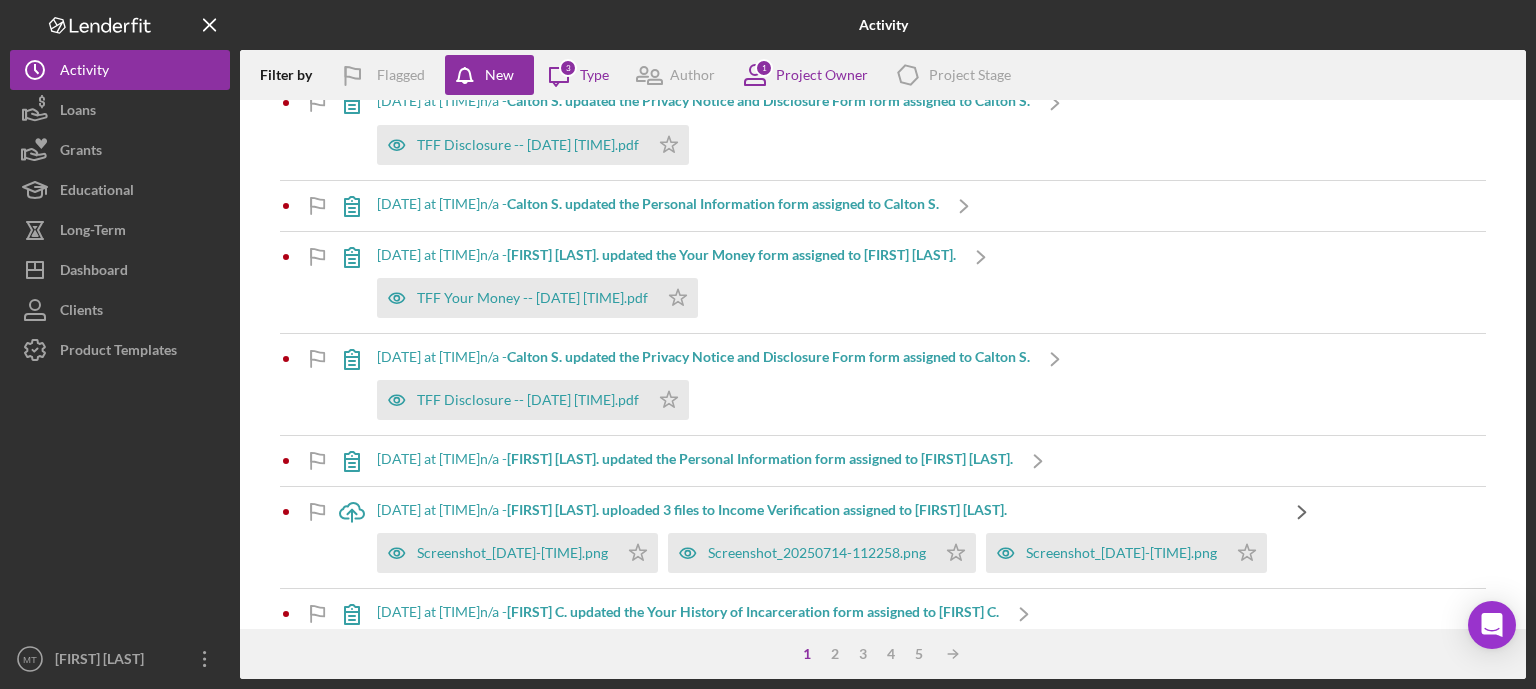 click on "Icon/Navigate" 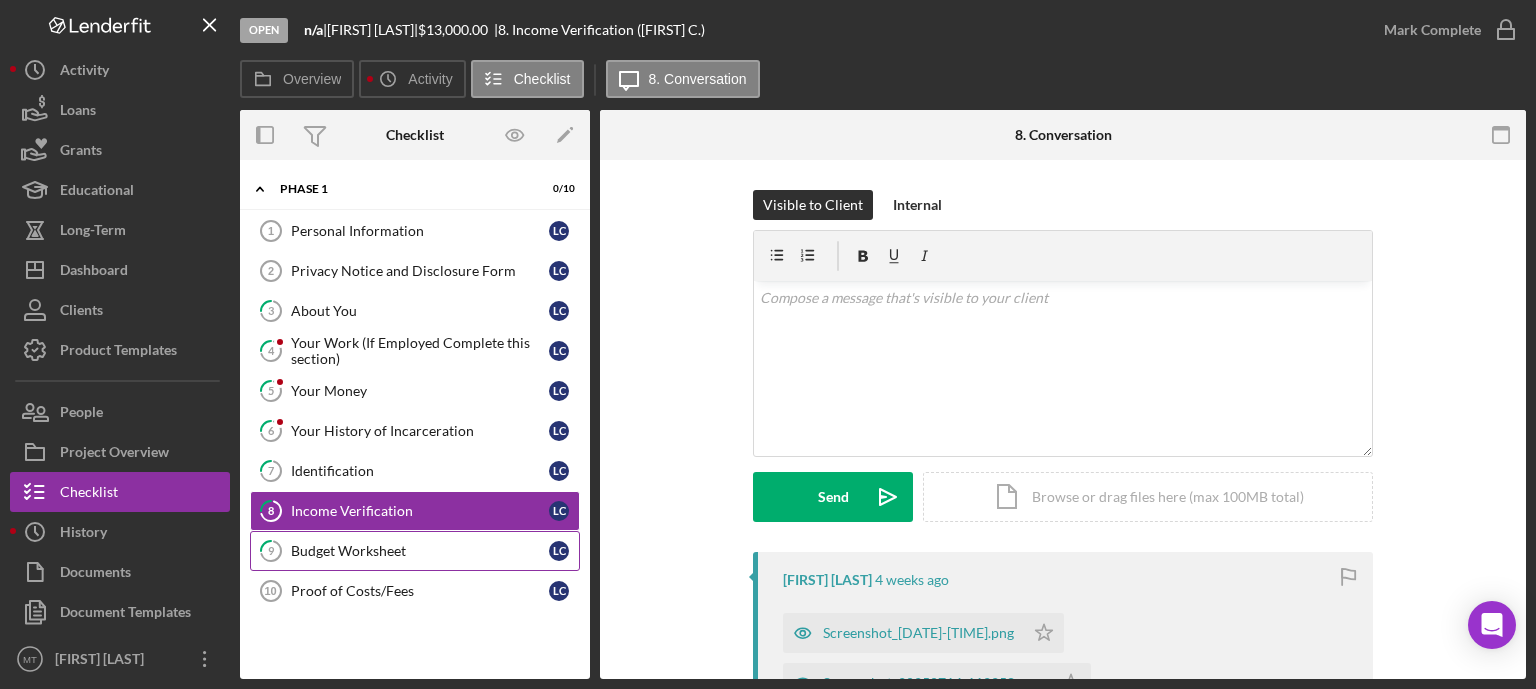 click on "Budget Worksheet" at bounding box center [420, 551] 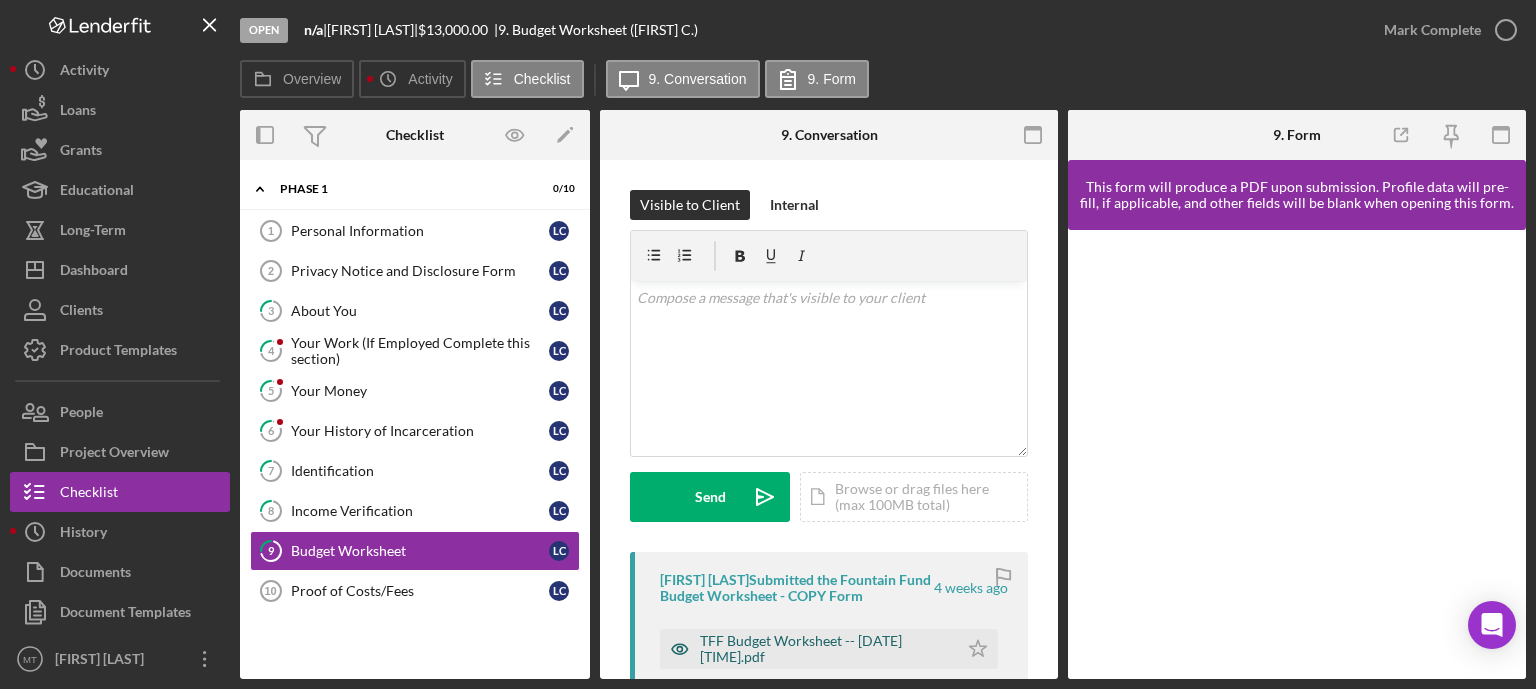 click on "TFF Budget Worksheet -- [DATE] [TIME].pdf" at bounding box center (824, 649) 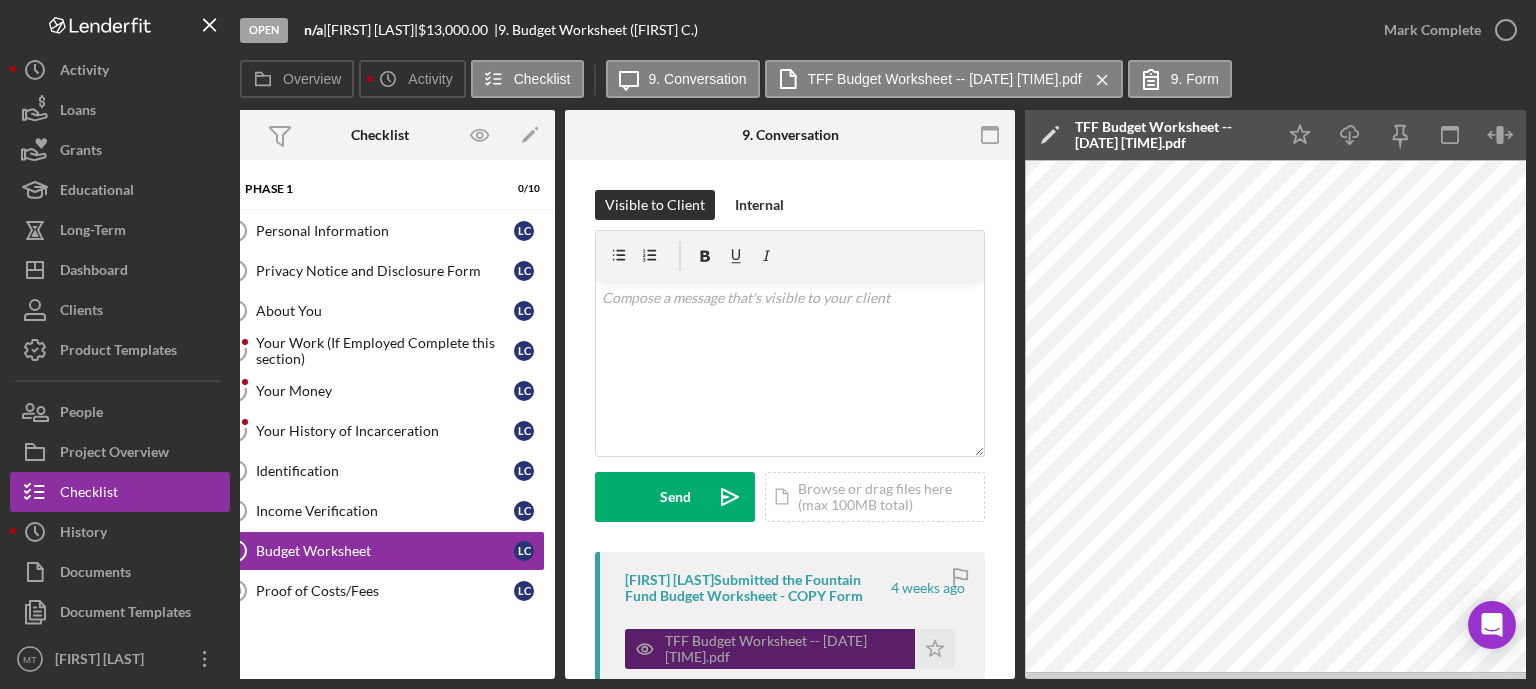 scroll, scrollTop: 0, scrollLeft: 0, axis: both 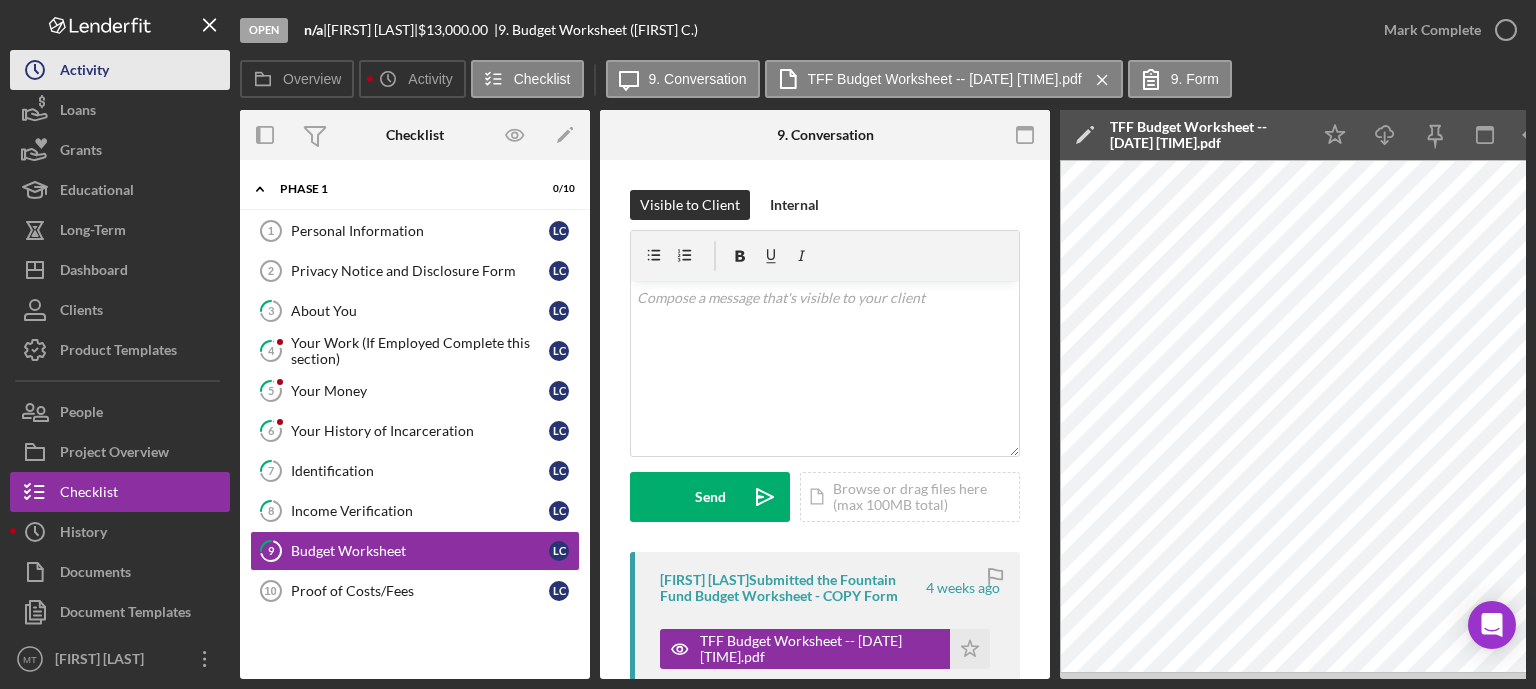 click on "Activity" at bounding box center [84, 72] 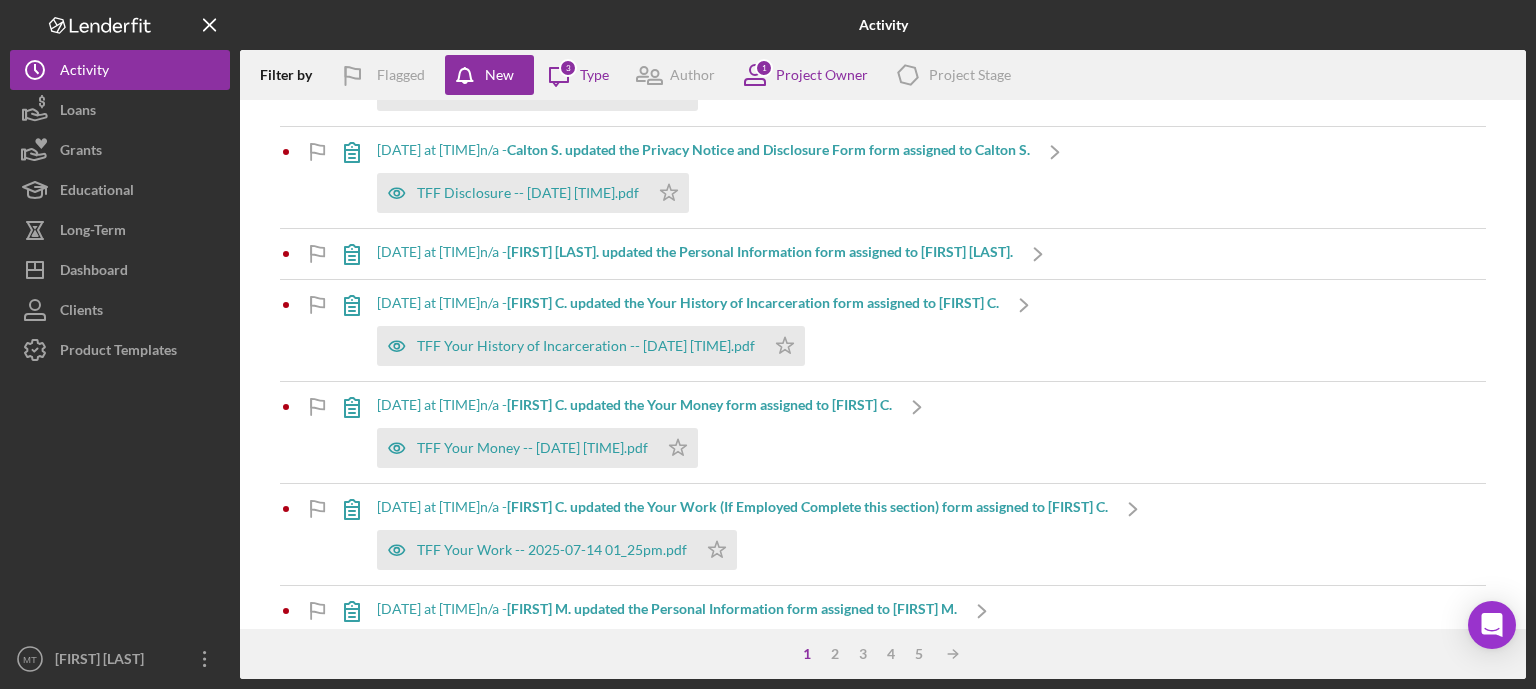 scroll, scrollTop: 694, scrollLeft: 0, axis: vertical 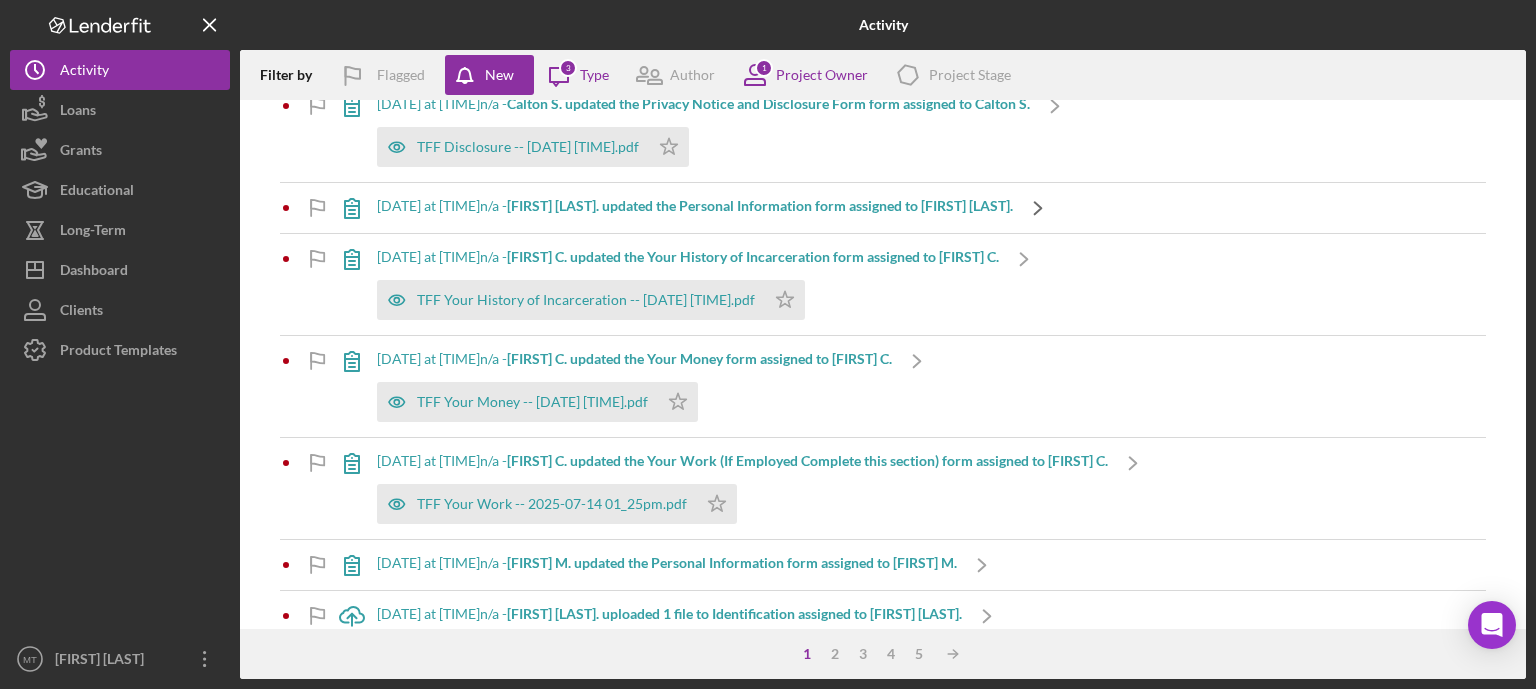 click on "Icon/Navigate" 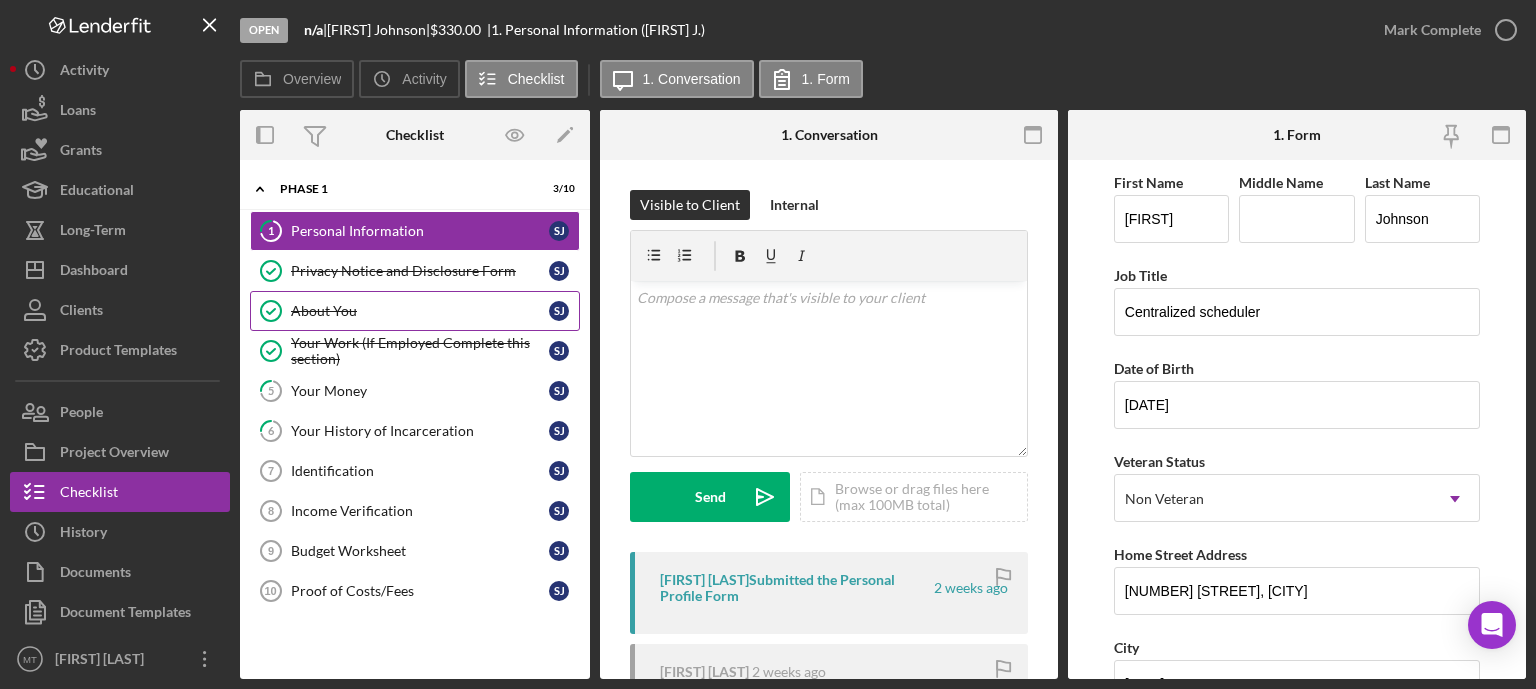click on "About You" at bounding box center [420, 311] 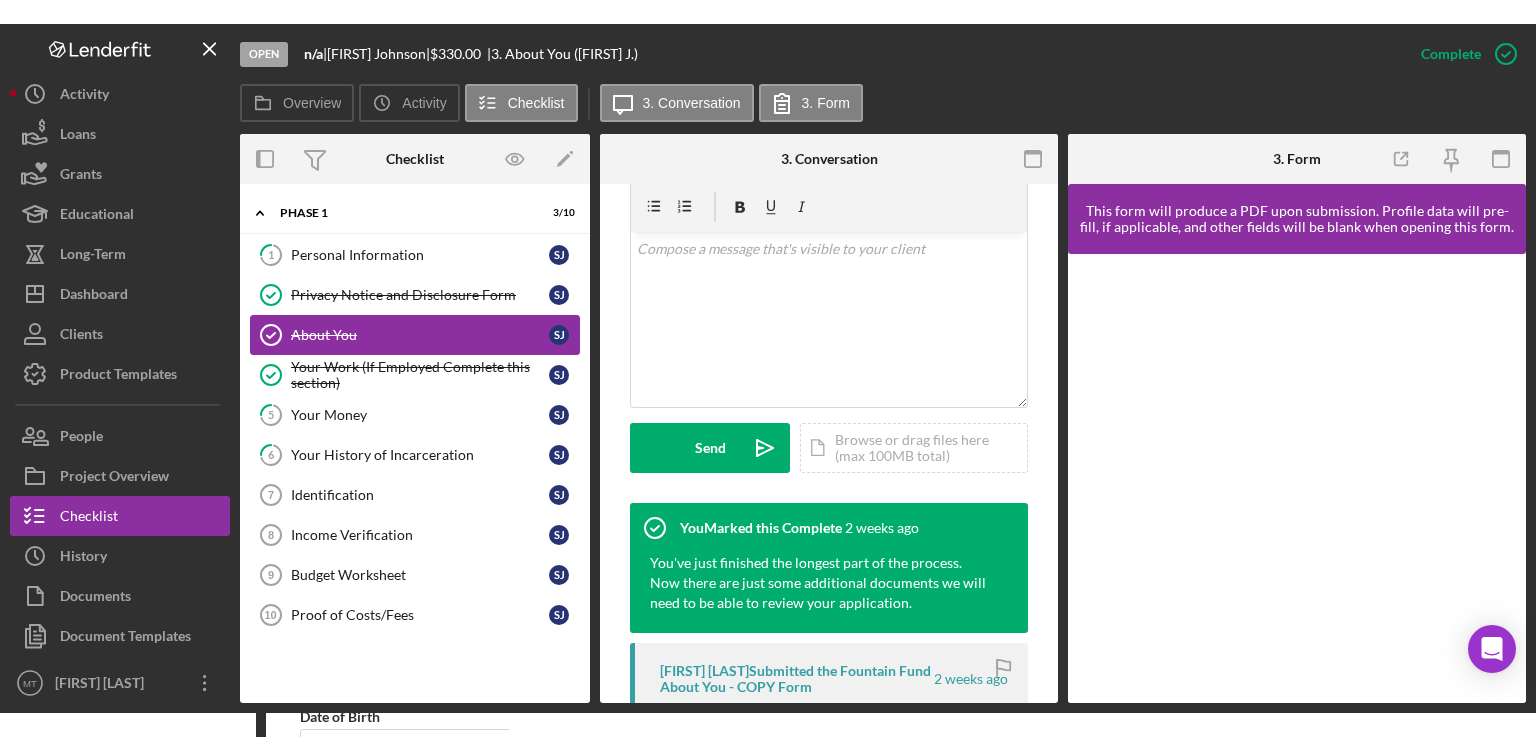 scroll, scrollTop: 745, scrollLeft: 0, axis: vertical 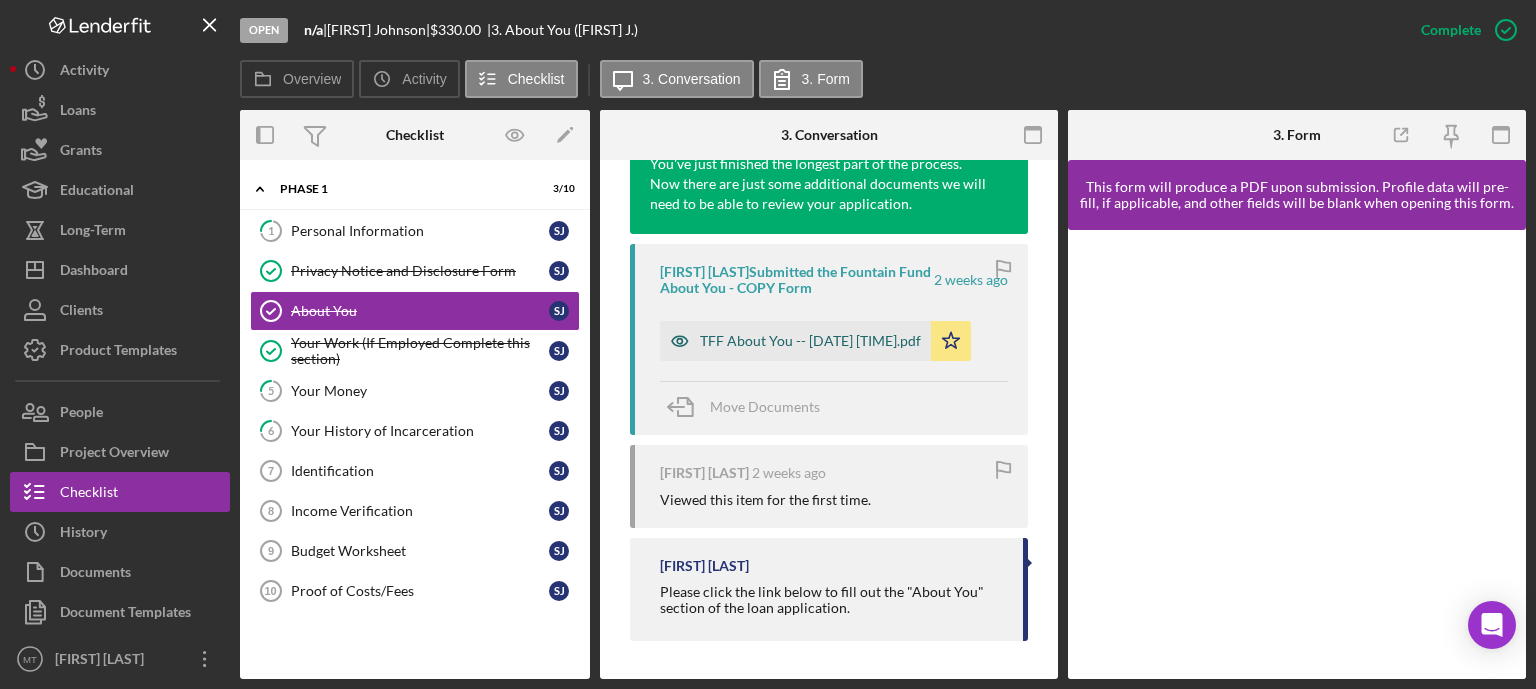 click on "TFF About You -- [DATE] [TIME].pdf" at bounding box center [810, 341] 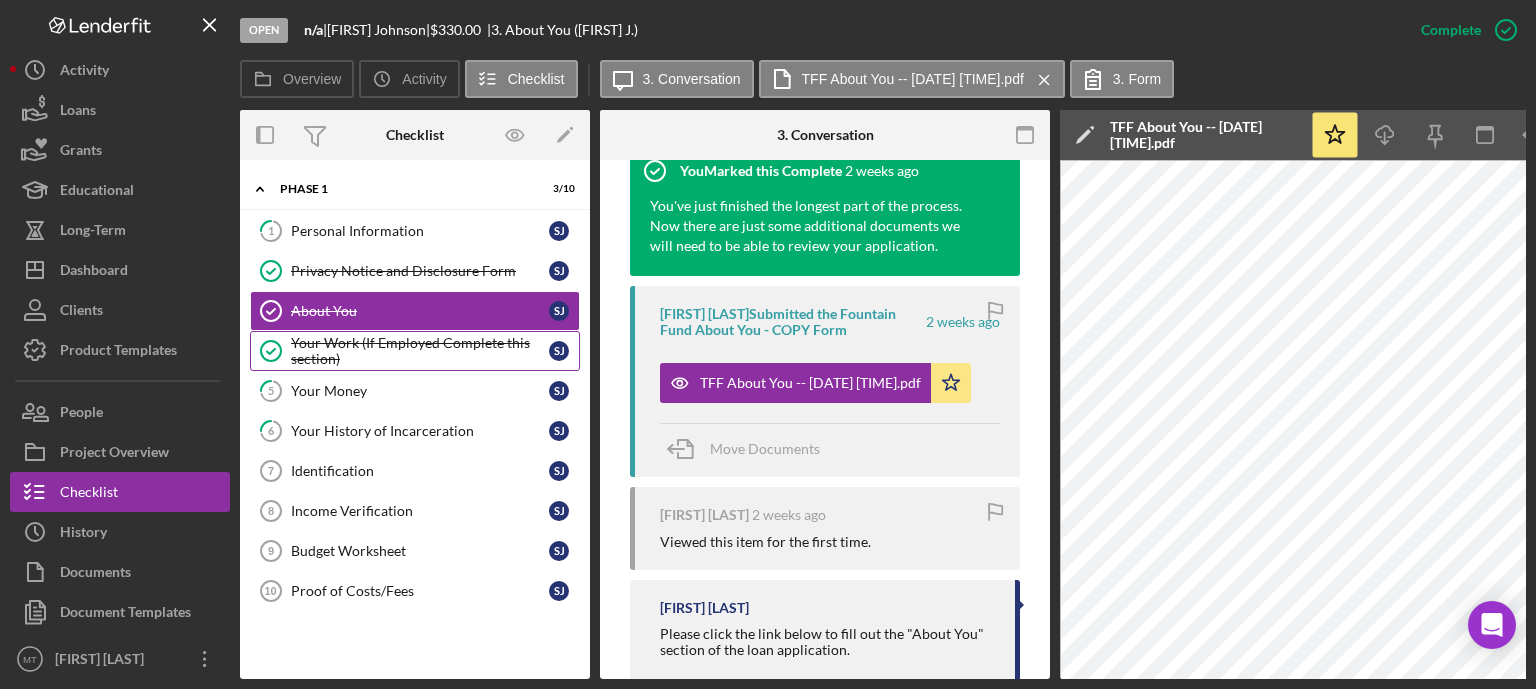 scroll, scrollTop: 745, scrollLeft: 0, axis: vertical 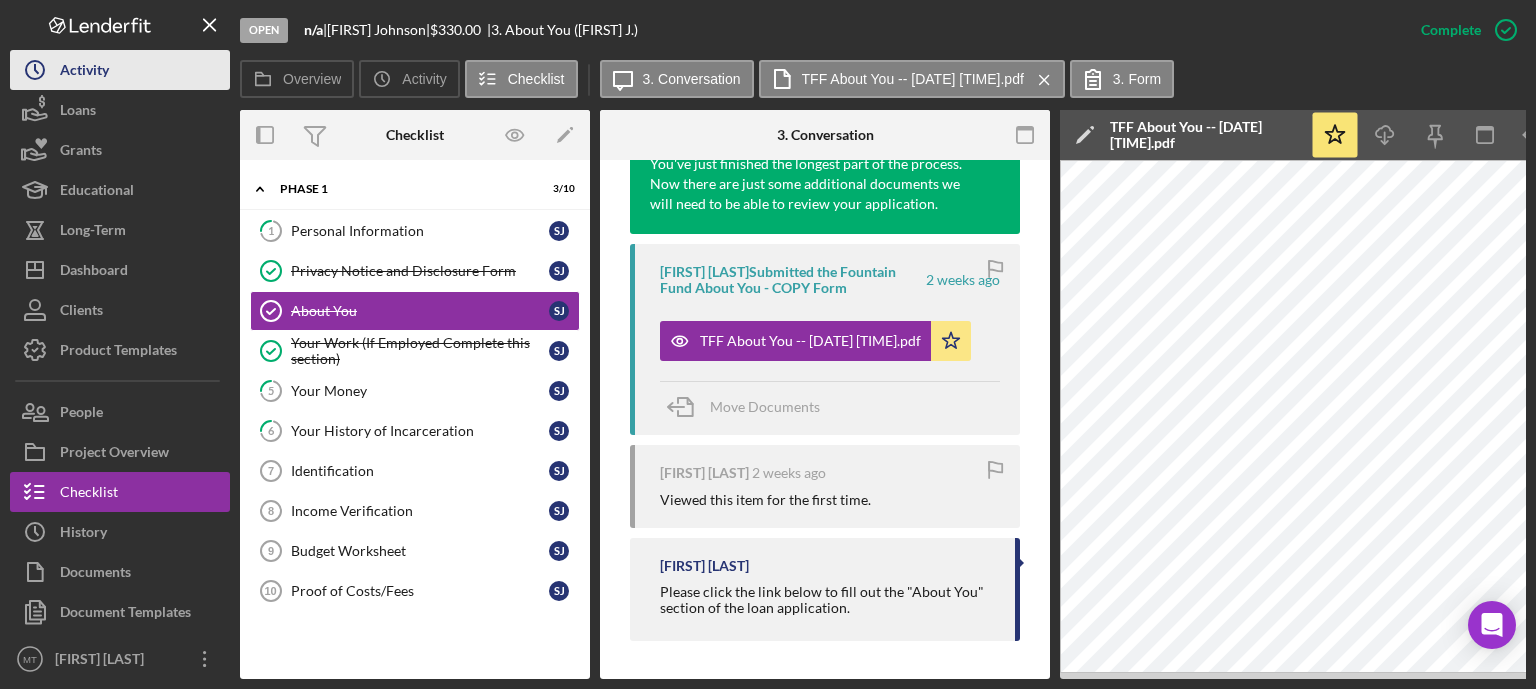 click on "Icon/History Activity" at bounding box center [120, 70] 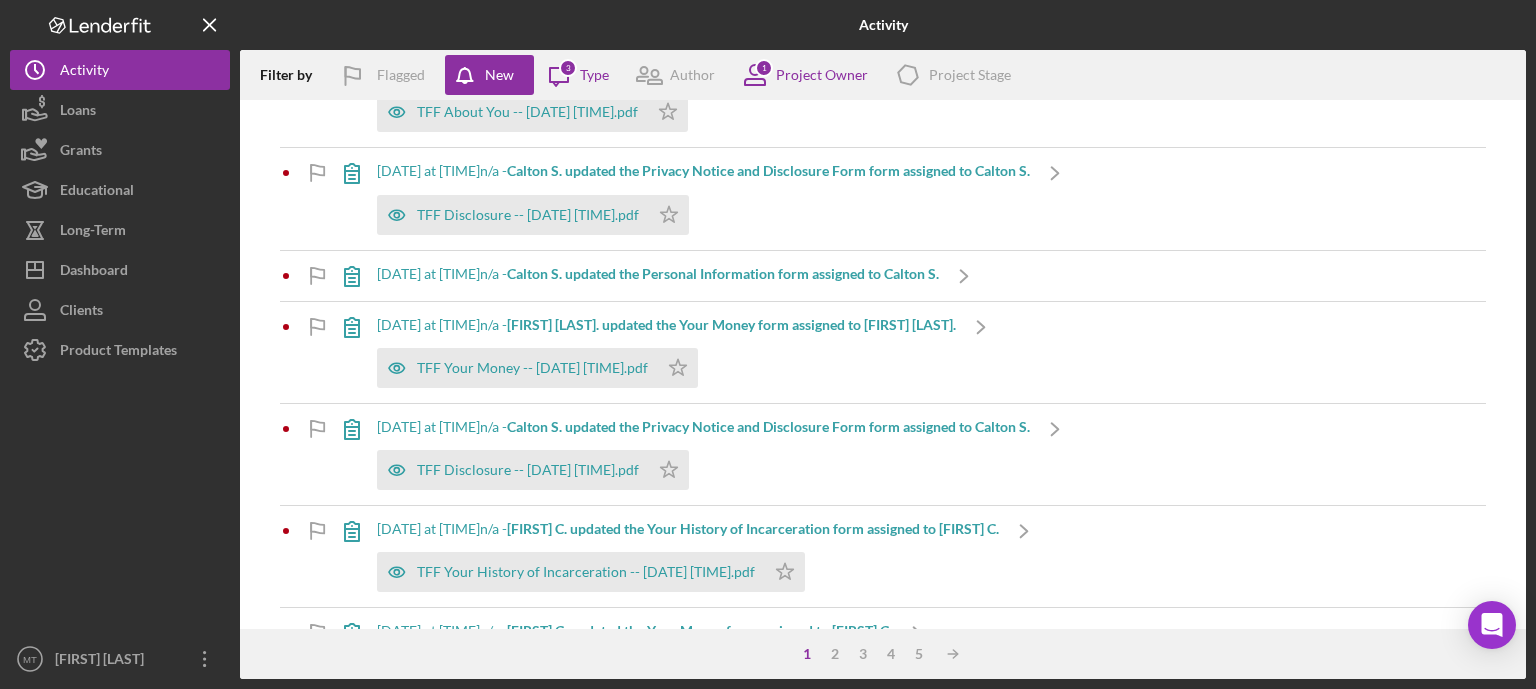 scroll, scrollTop: 375, scrollLeft: 0, axis: vertical 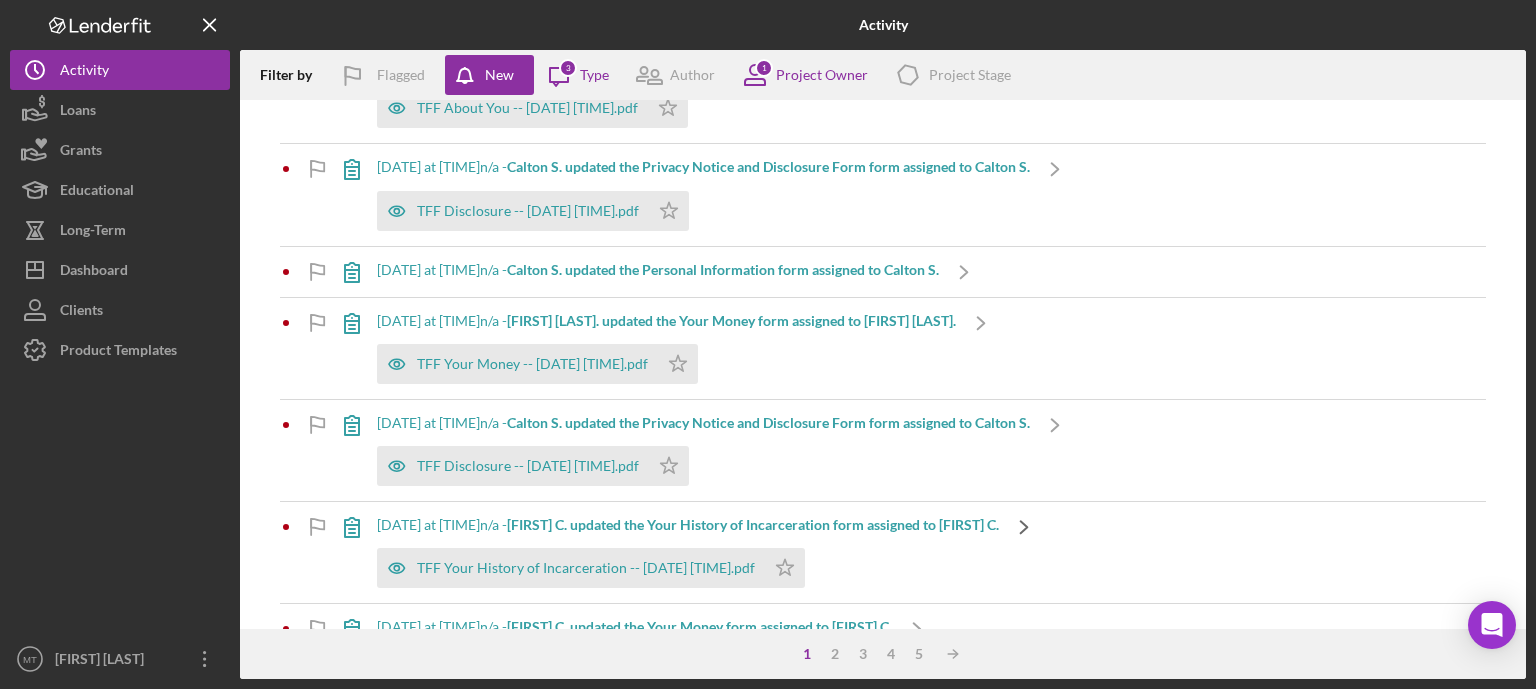 click on "Icon/Navigate" 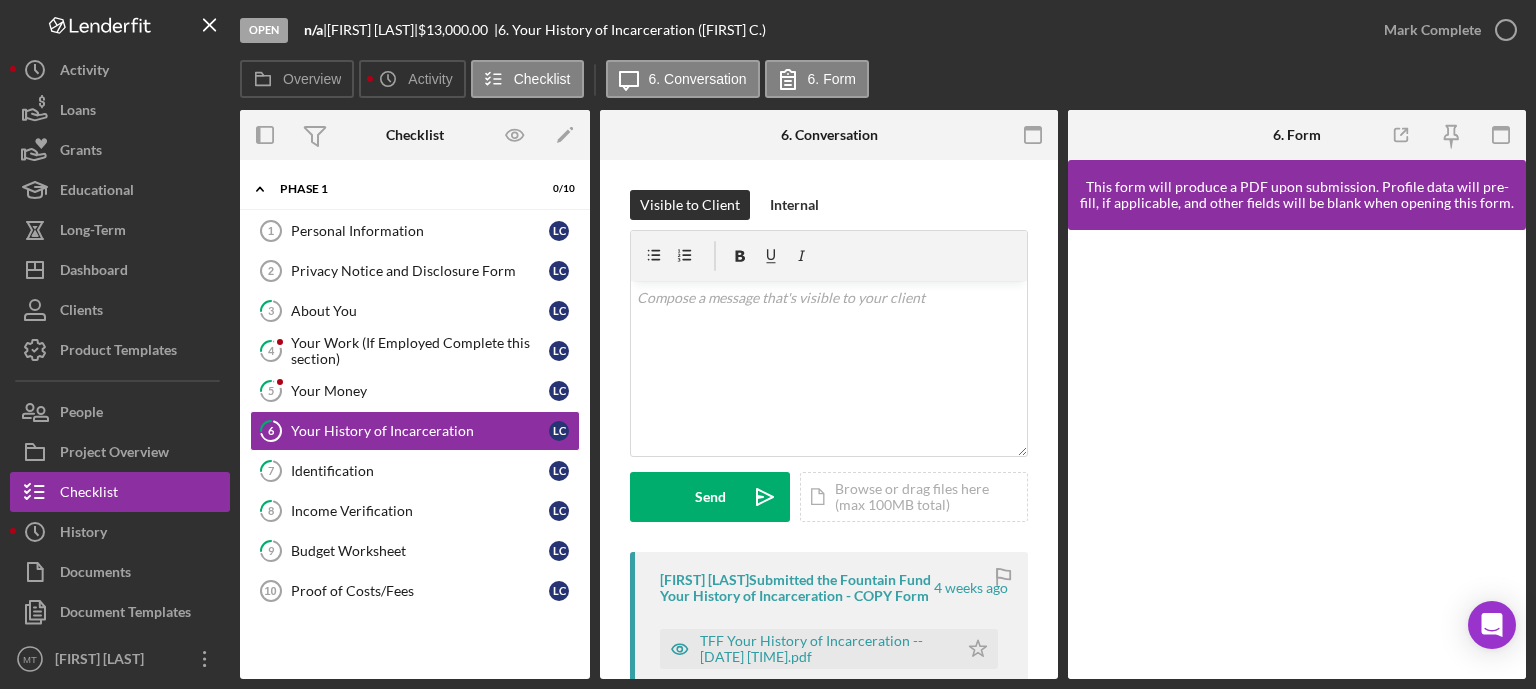 click at bounding box center [1297, 454] 